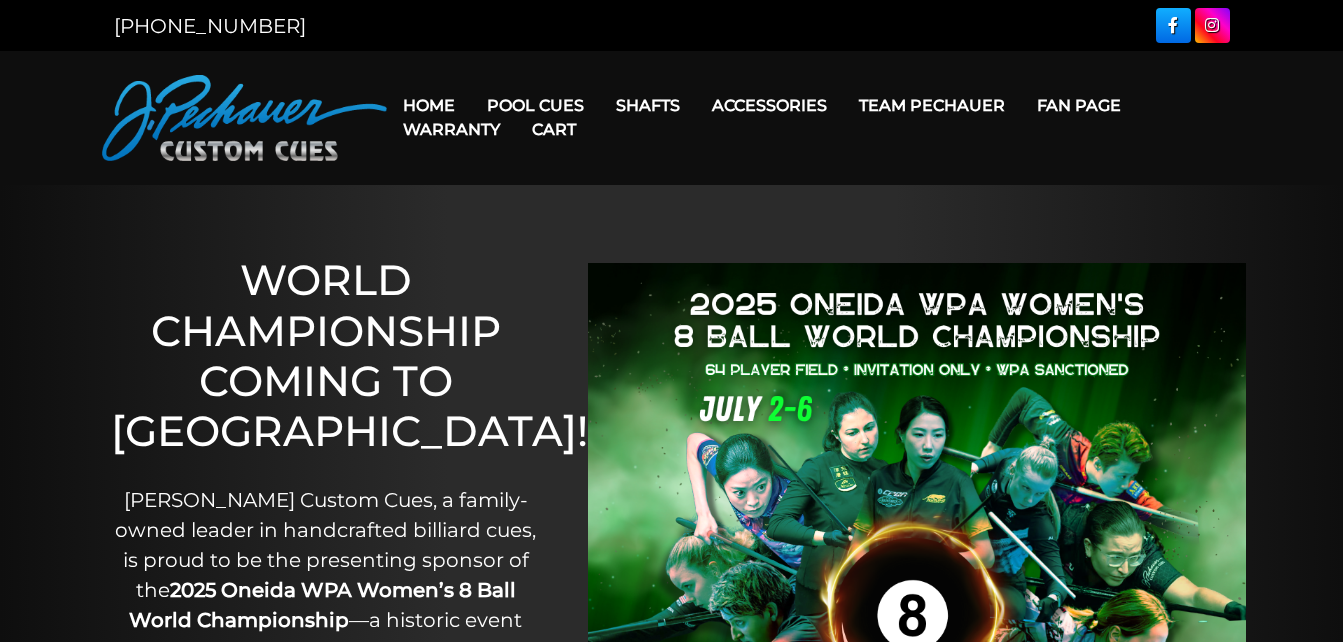 scroll, scrollTop: 0, scrollLeft: 0, axis: both 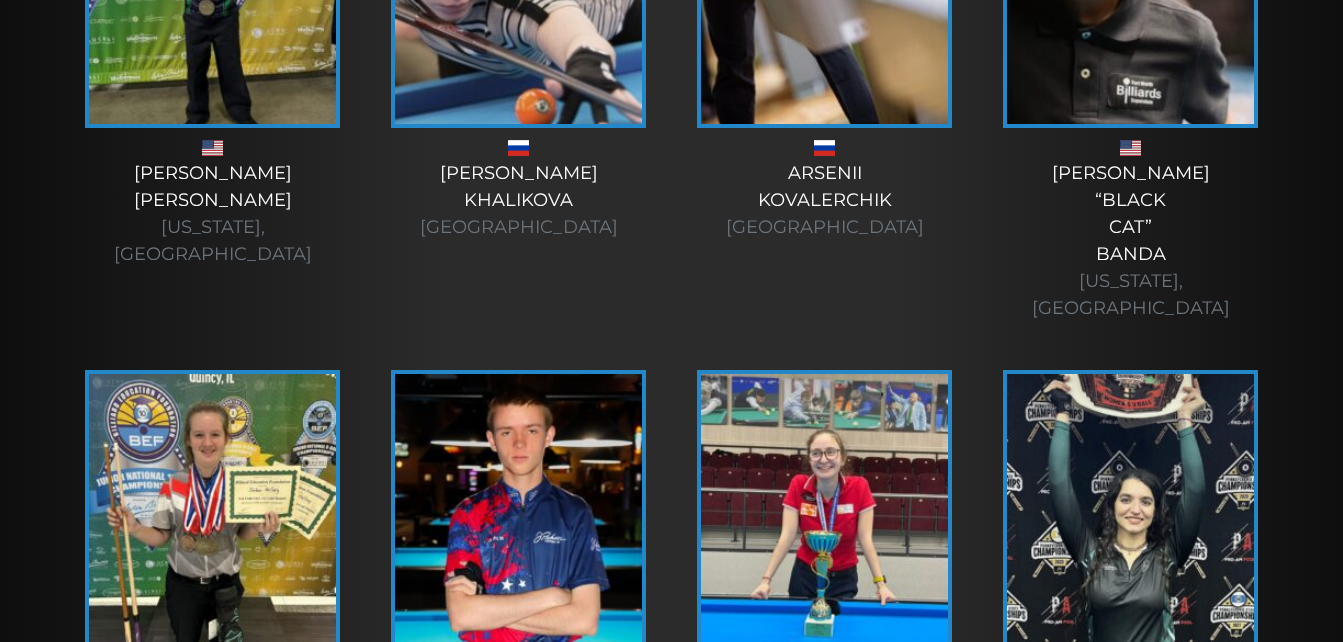 click at bounding box center [1130, 520] 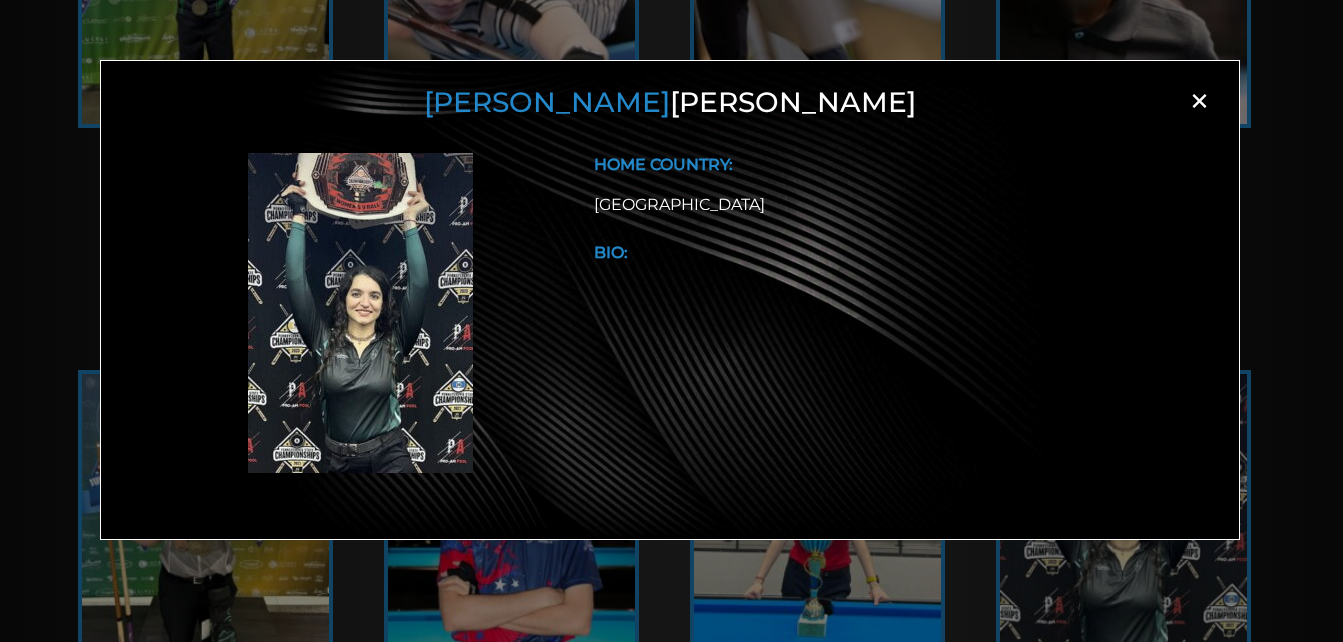 click on "×" at bounding box center [1199, 101] 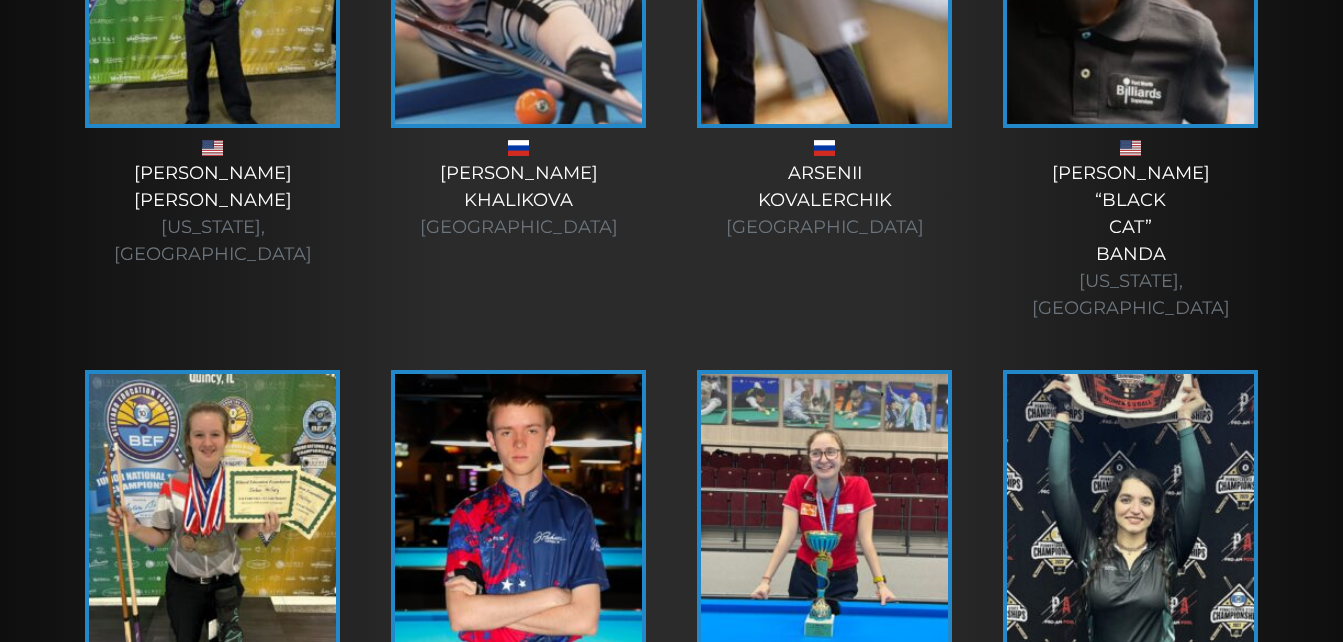 click at bounding box center (824, 520) 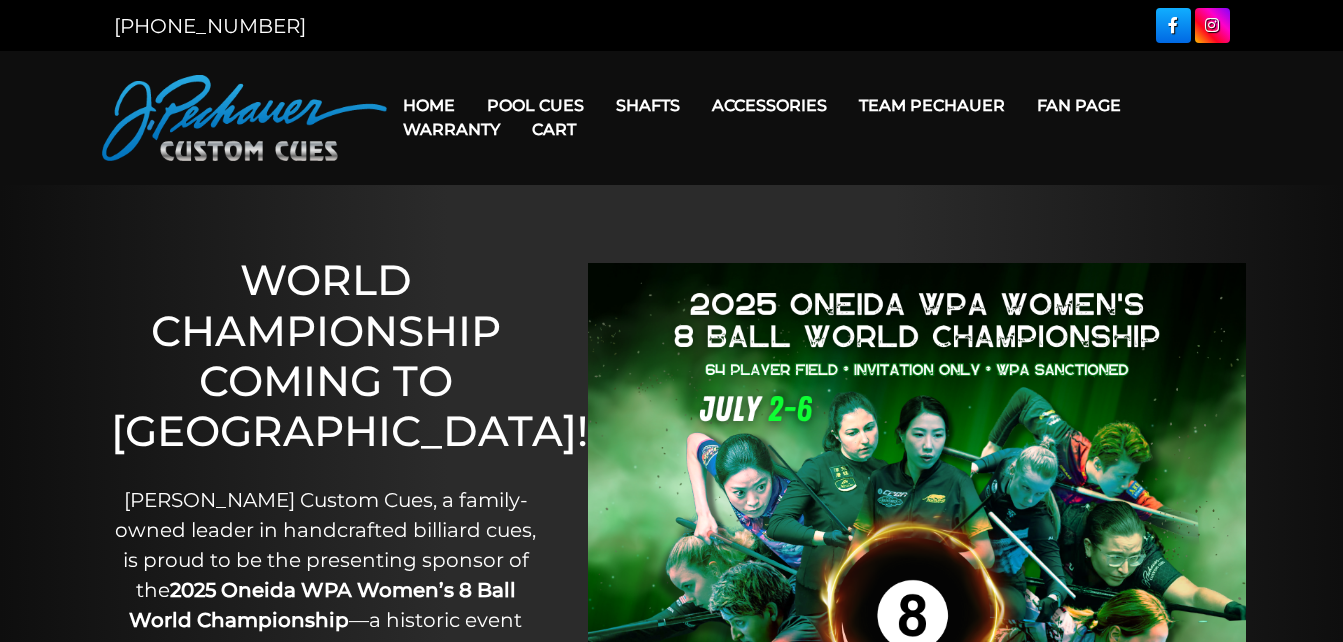 scroll, scrollTop: 0, scrollLeft: 0, axis: both 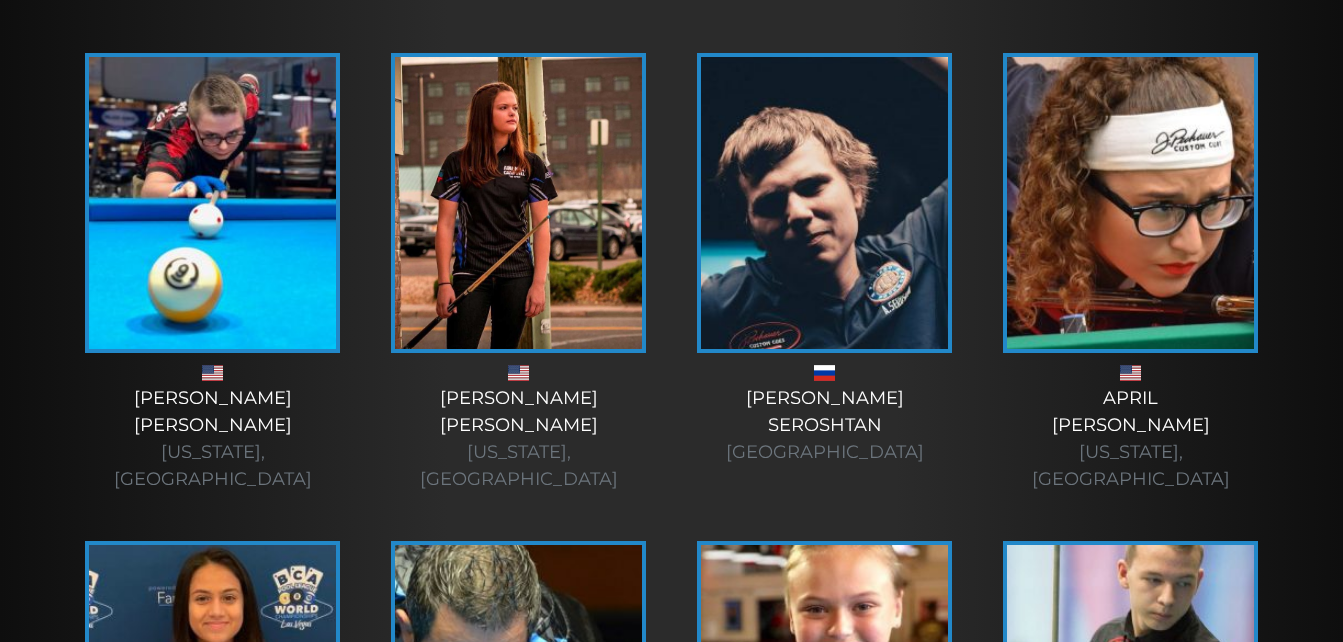 click at bounding box center (1130, 203) 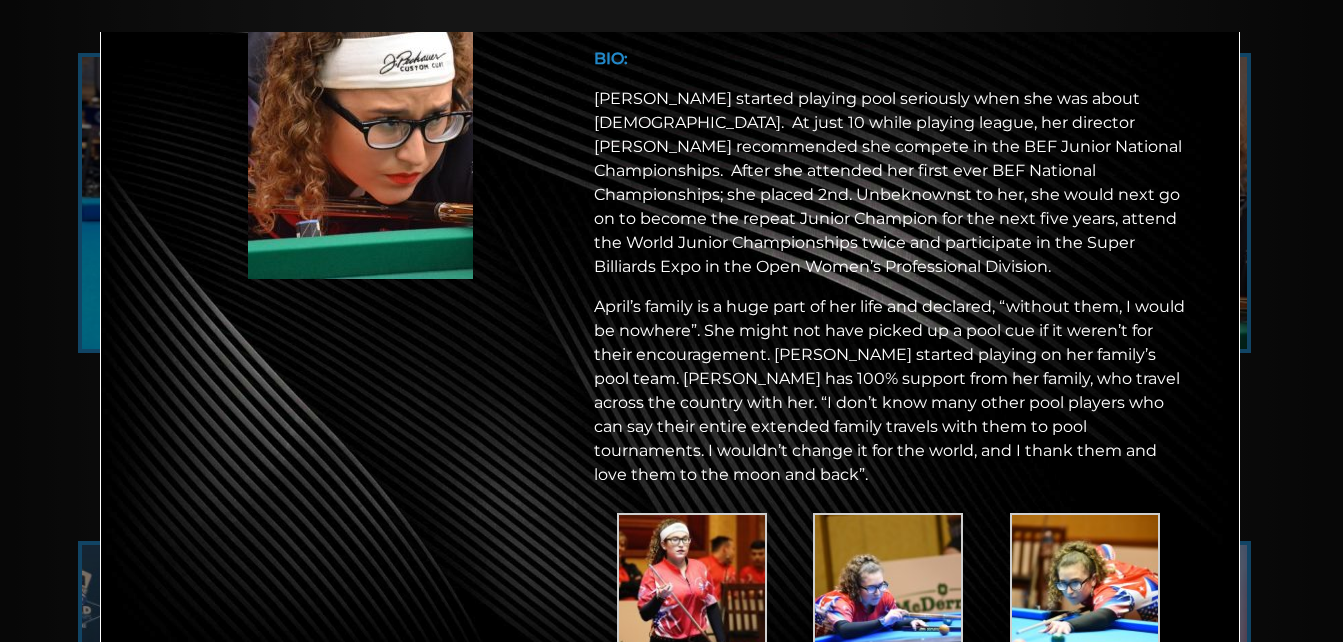 scroll, scrollTop: 200, scrollLeft: 0, axis: vertical 